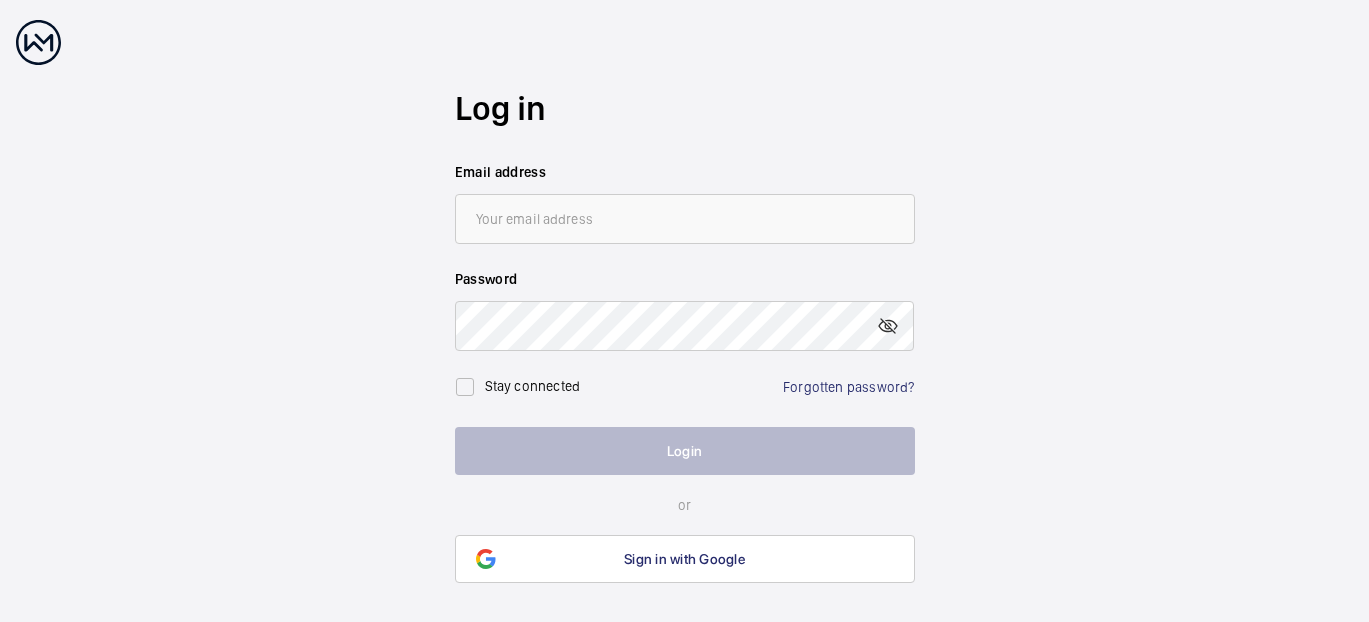 scroll, scrollTop: 0, scrollLeft: 0, axis: both 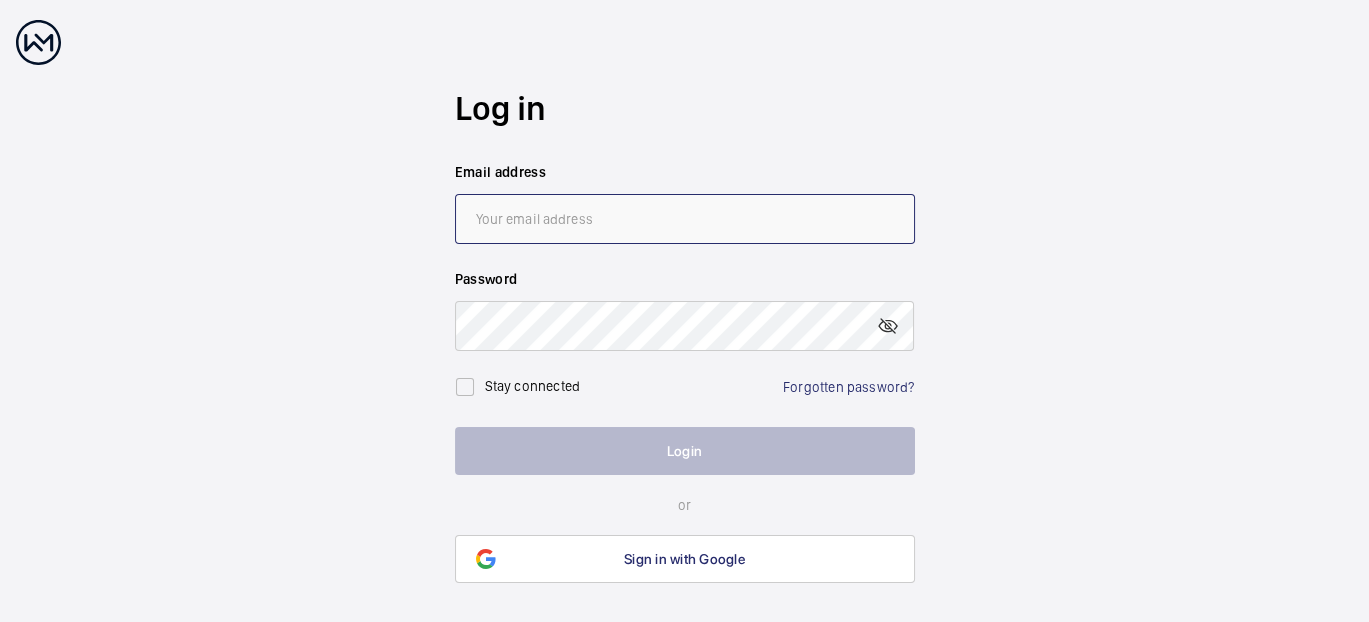 type on "[EMAIL_ADDRESS][PERSON_NAME][DOMAIN_NAME]" 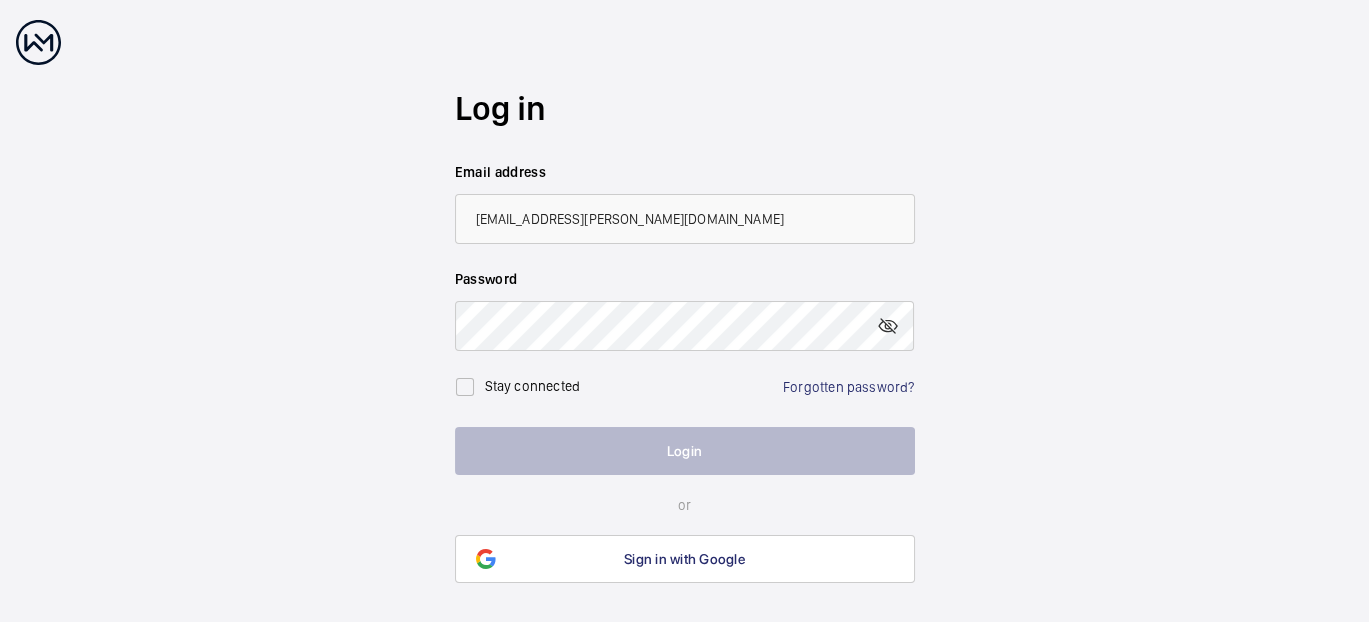 click on "Log in  Email address [EMAIL_ADDRESS][PERSON_NAME][DOMAIN_NAME] Password Stay connected Forgotten password? Login or Sign in with Google Need help? Click here" 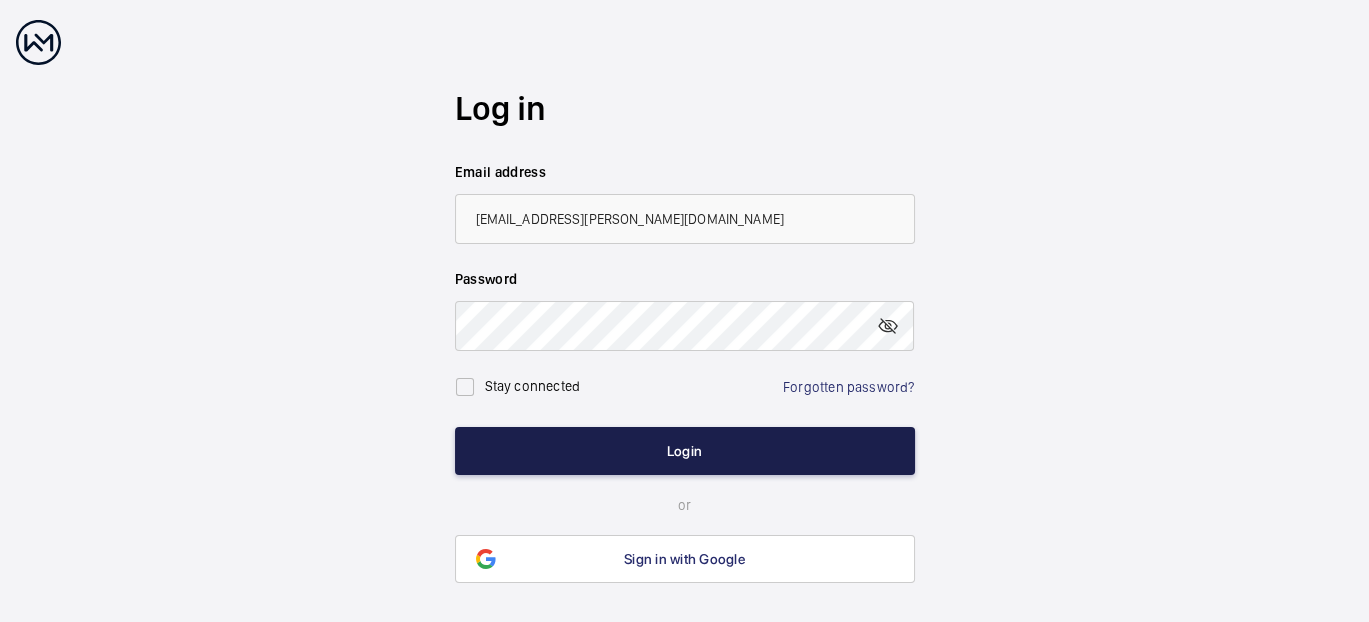 click on "Login" 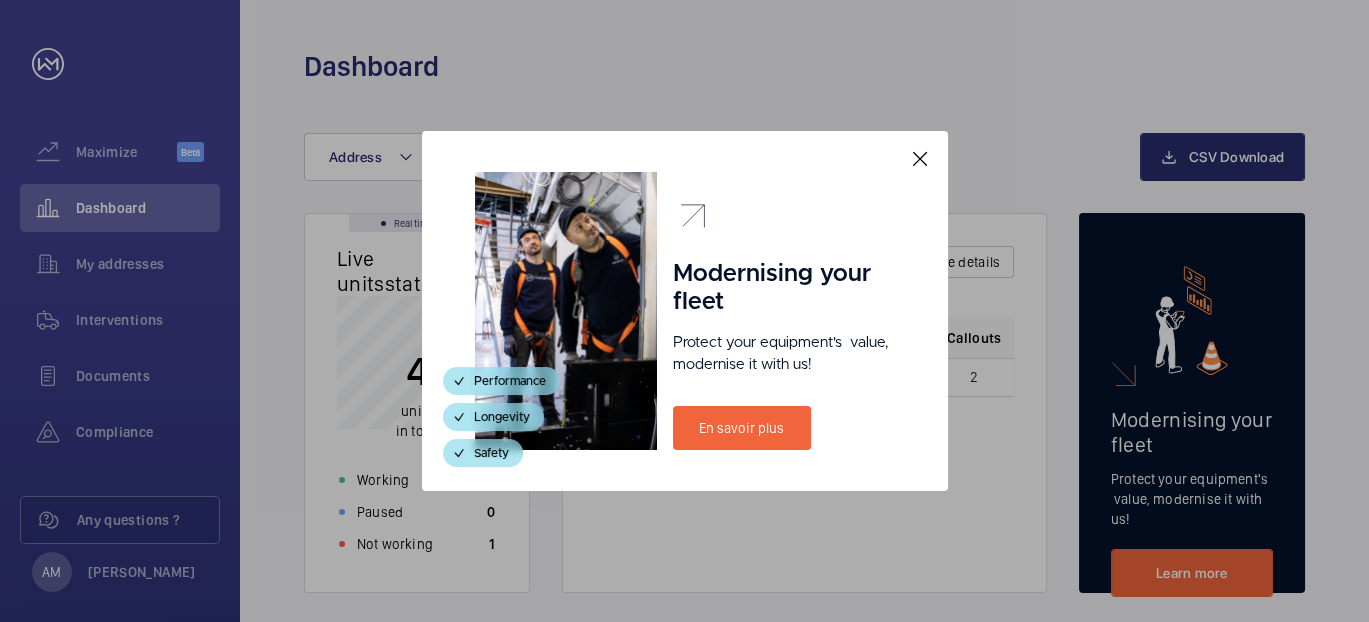 click at bounding box center [920, 159] 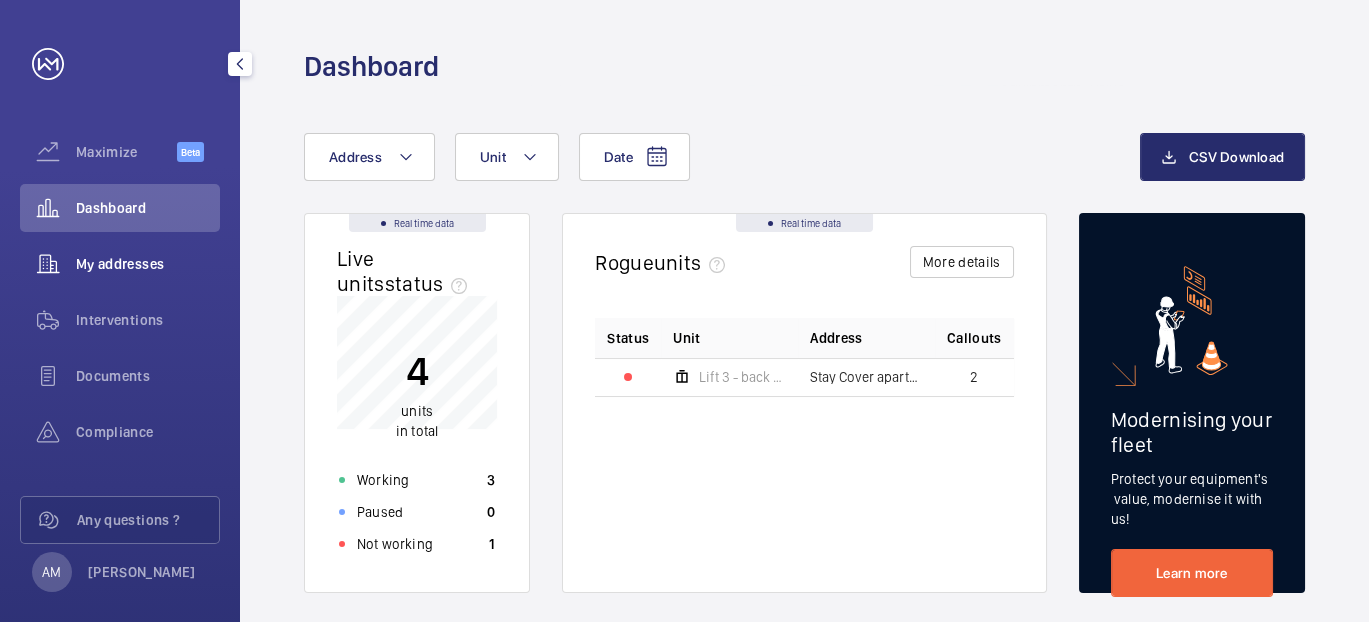 click on "My addresses" 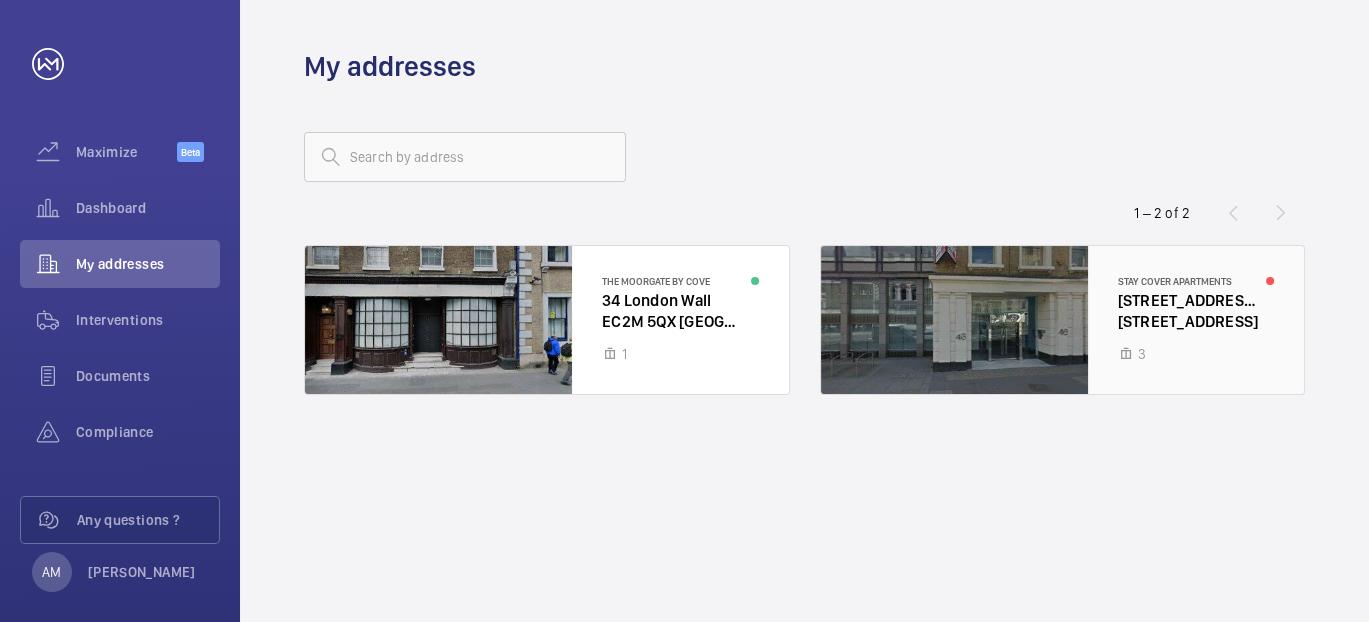 click 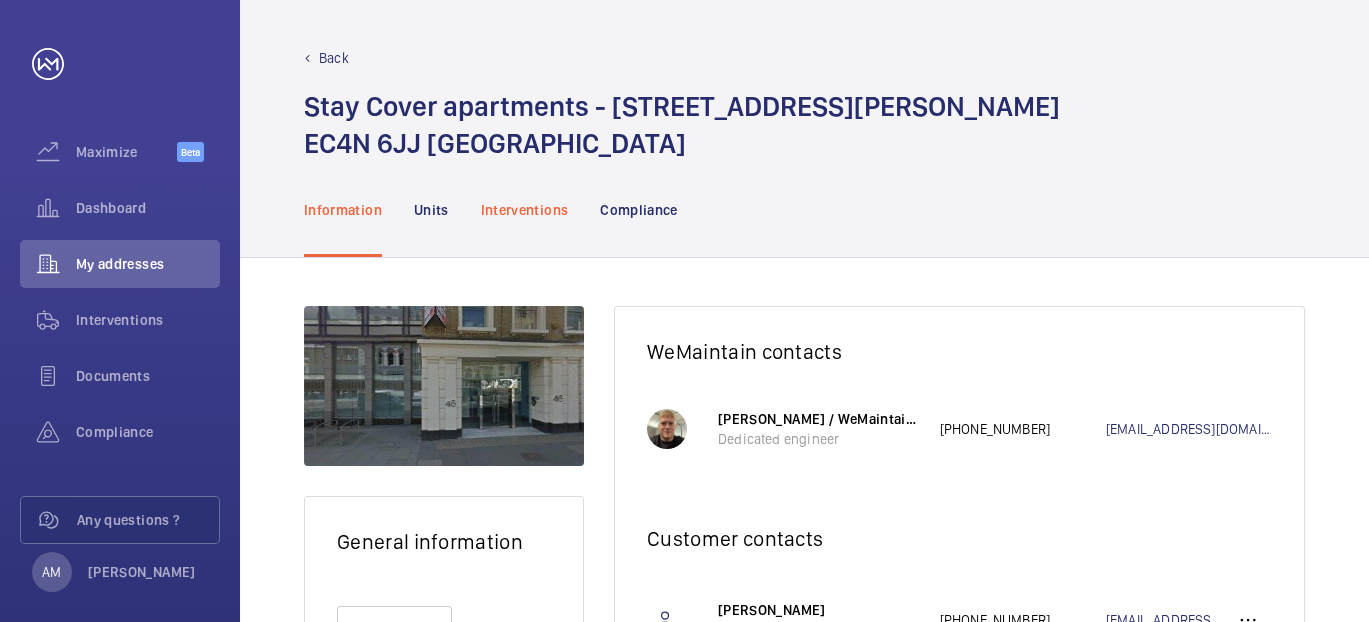 click on "Interventions" 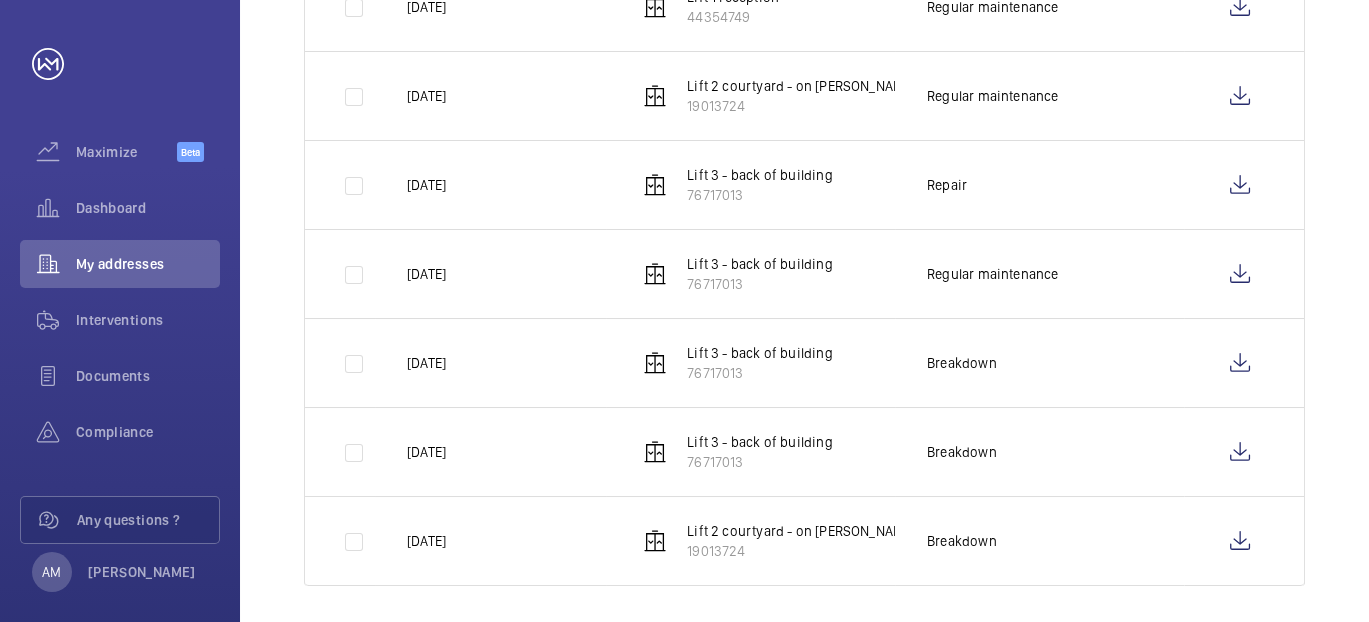 scroll, scrollTop: 776, scrollLeft: 0, axis: vertical 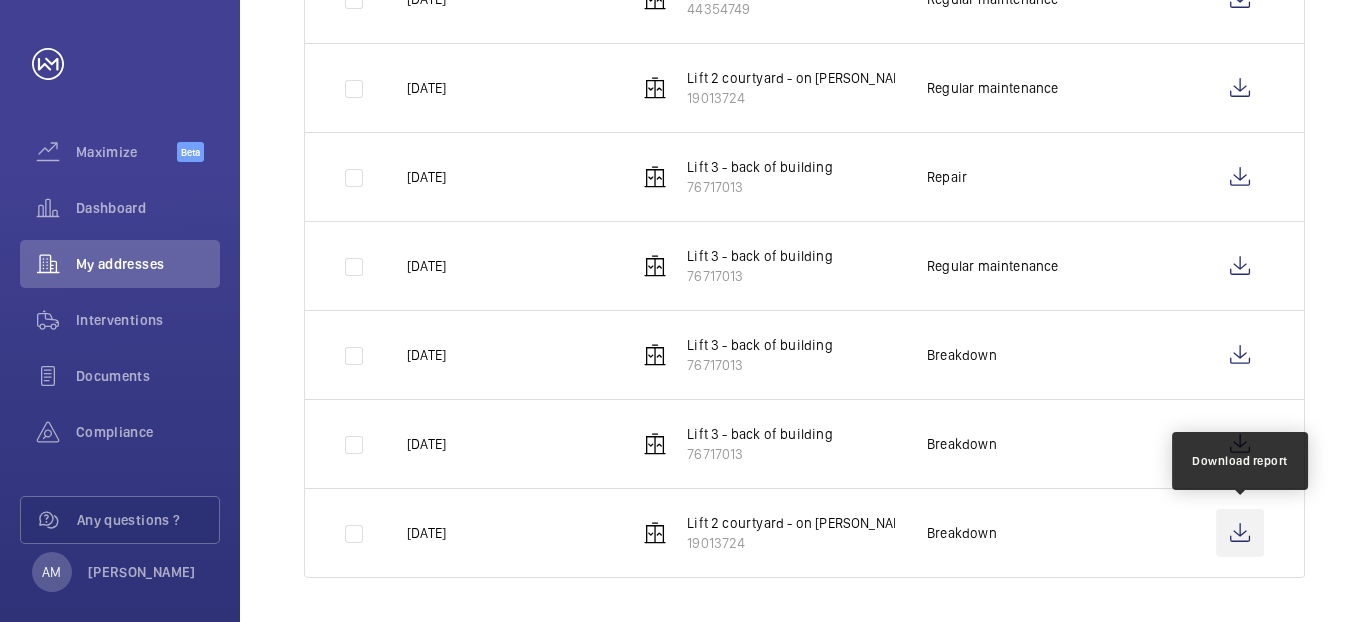click 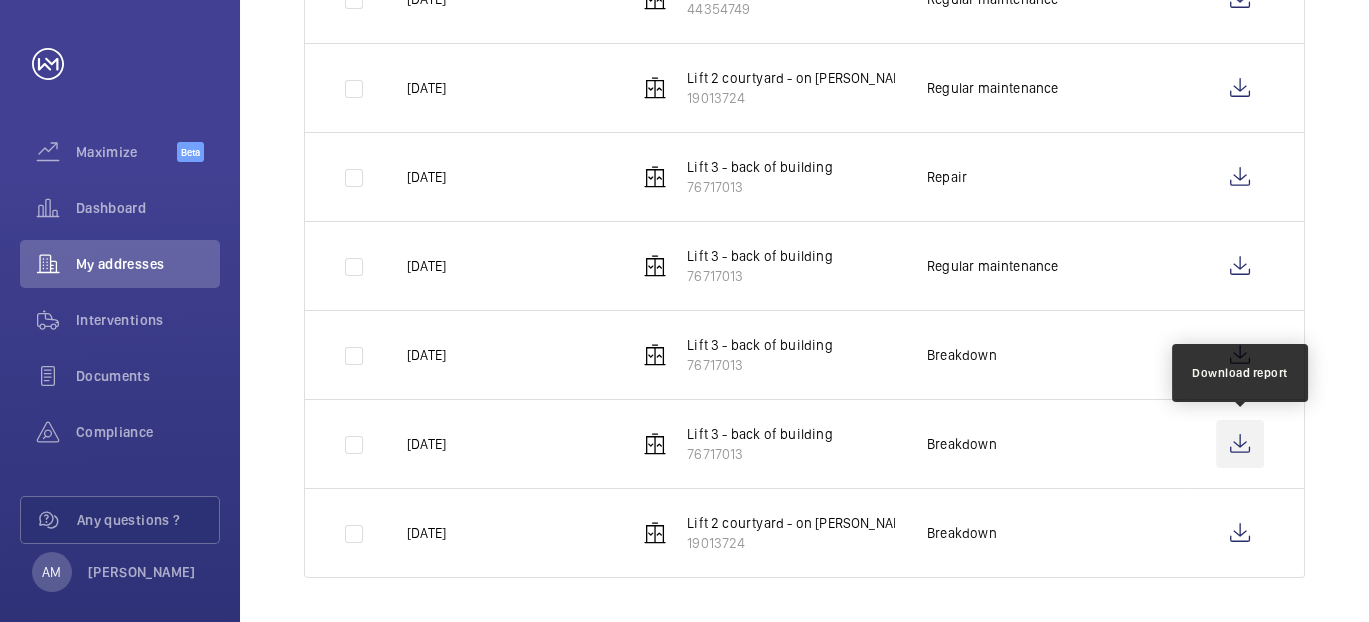 click 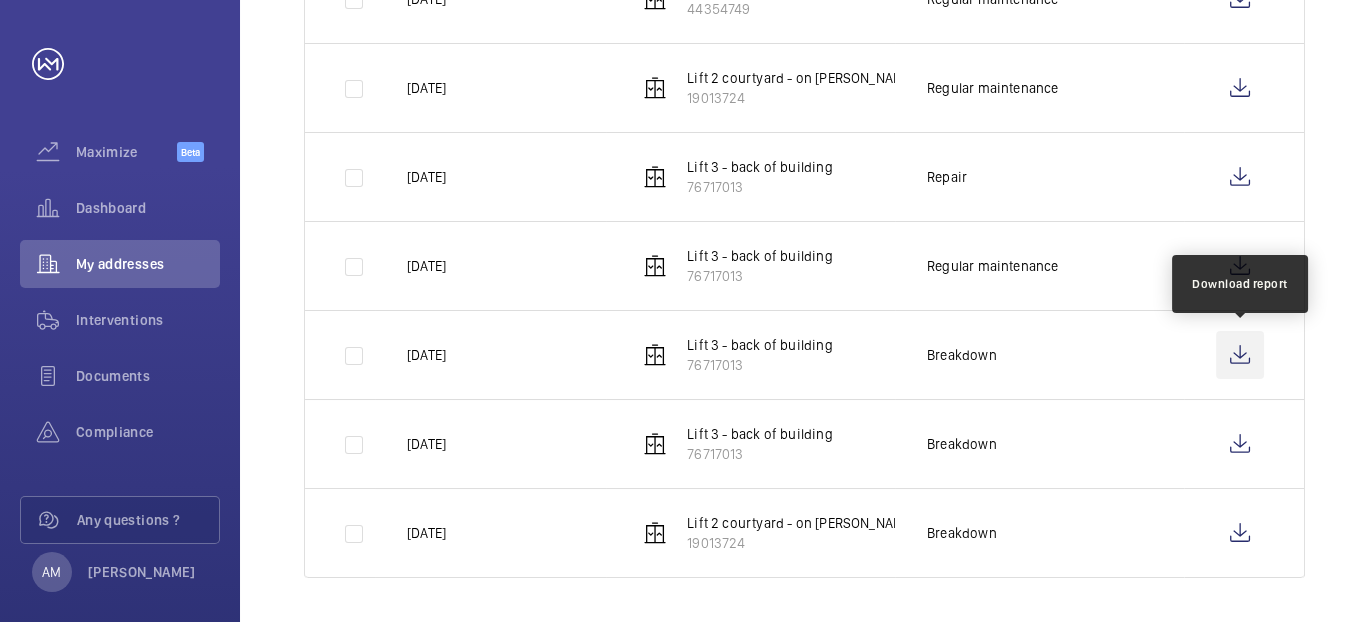 click 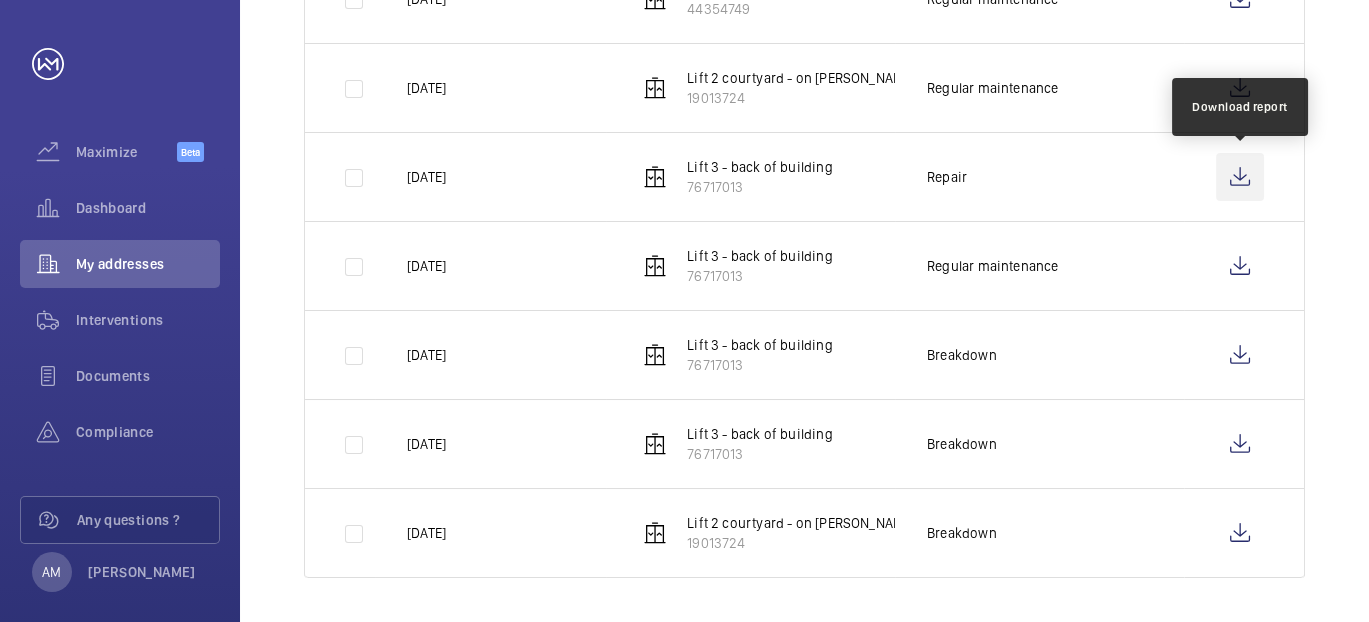 click 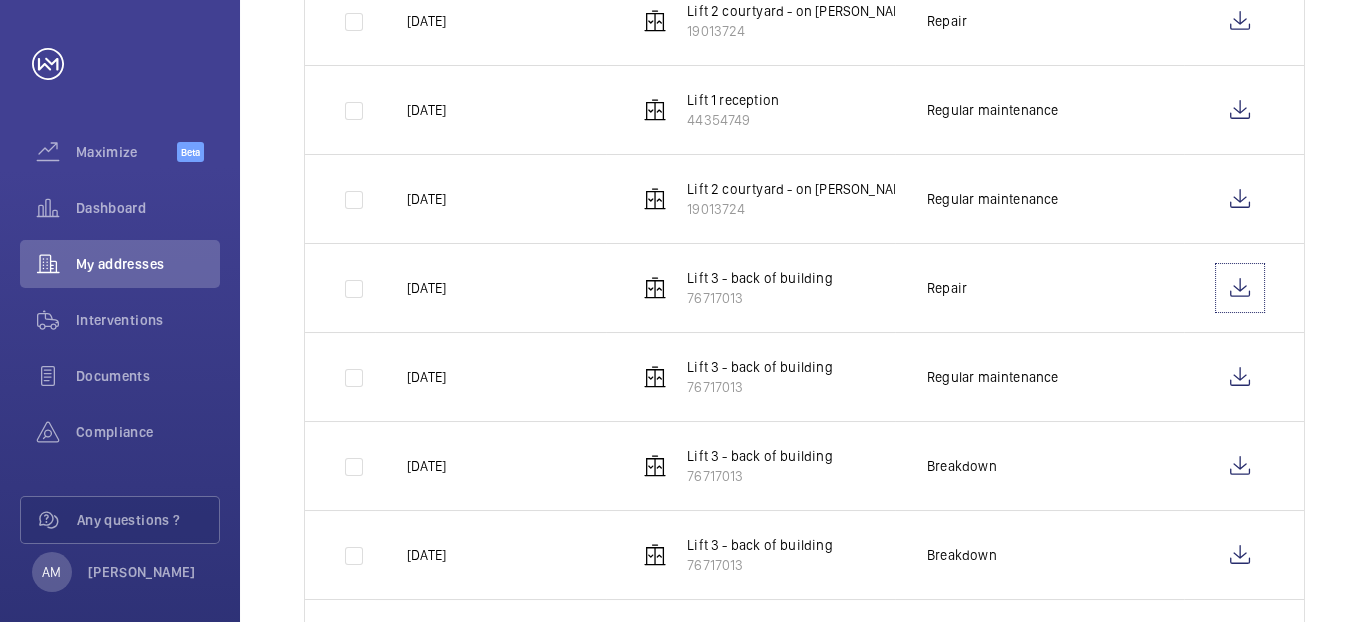 scroll, scrollTop: 554, scrollLeft: 0, axis: vertical 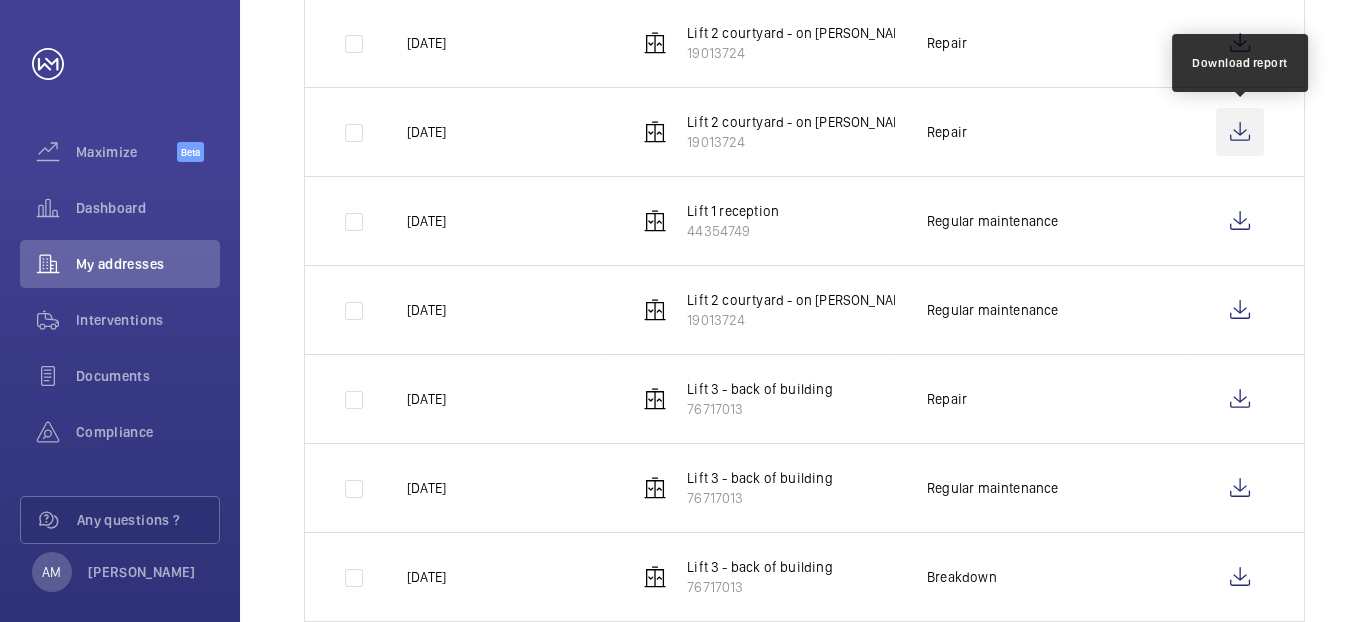 click 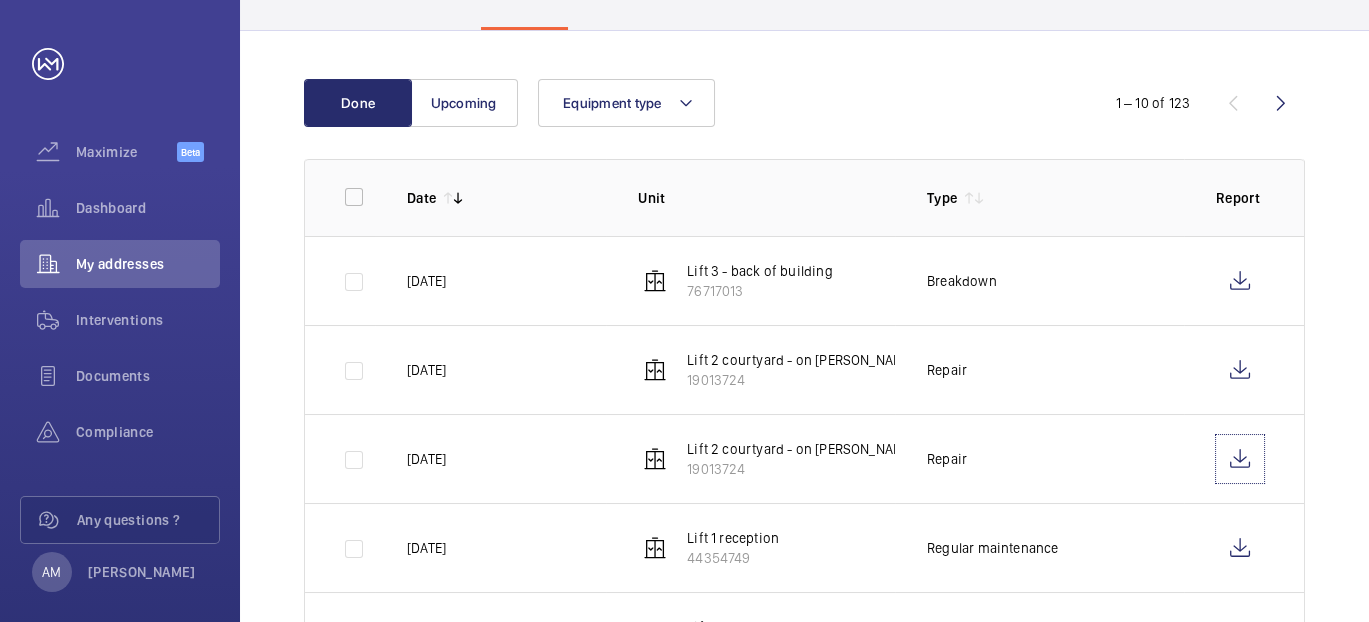 scroll, scrollTop: 0, scrollLeft: 0, axis: both 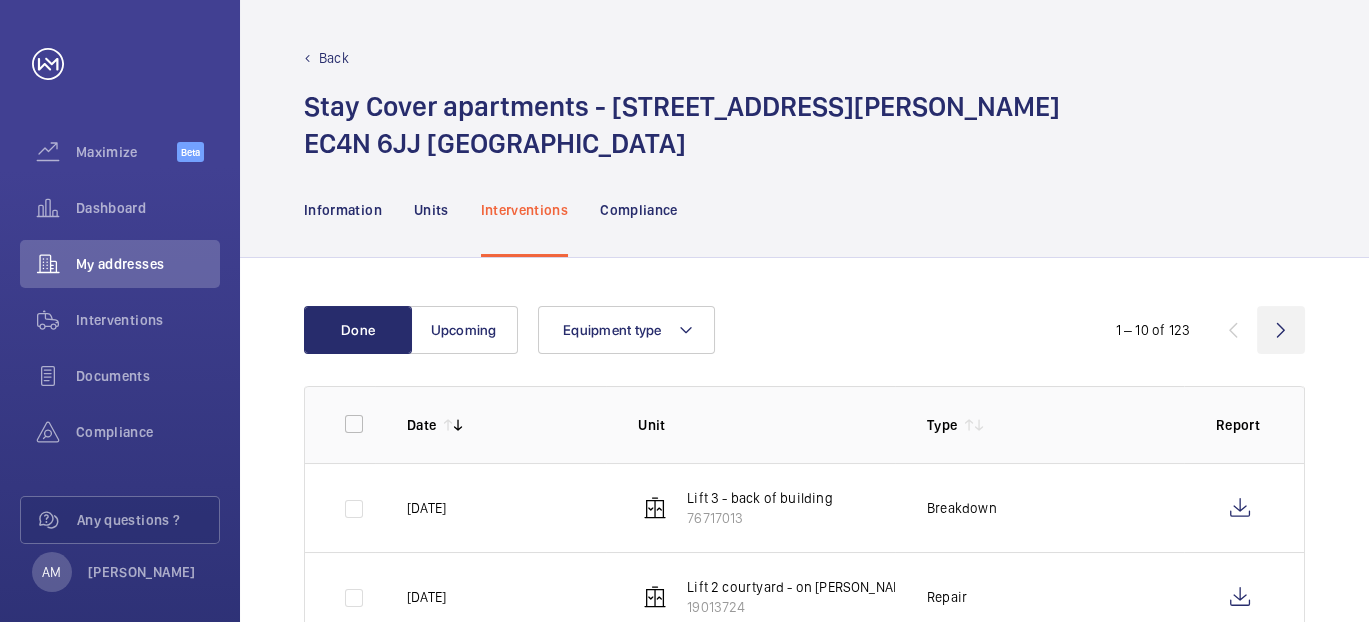 click 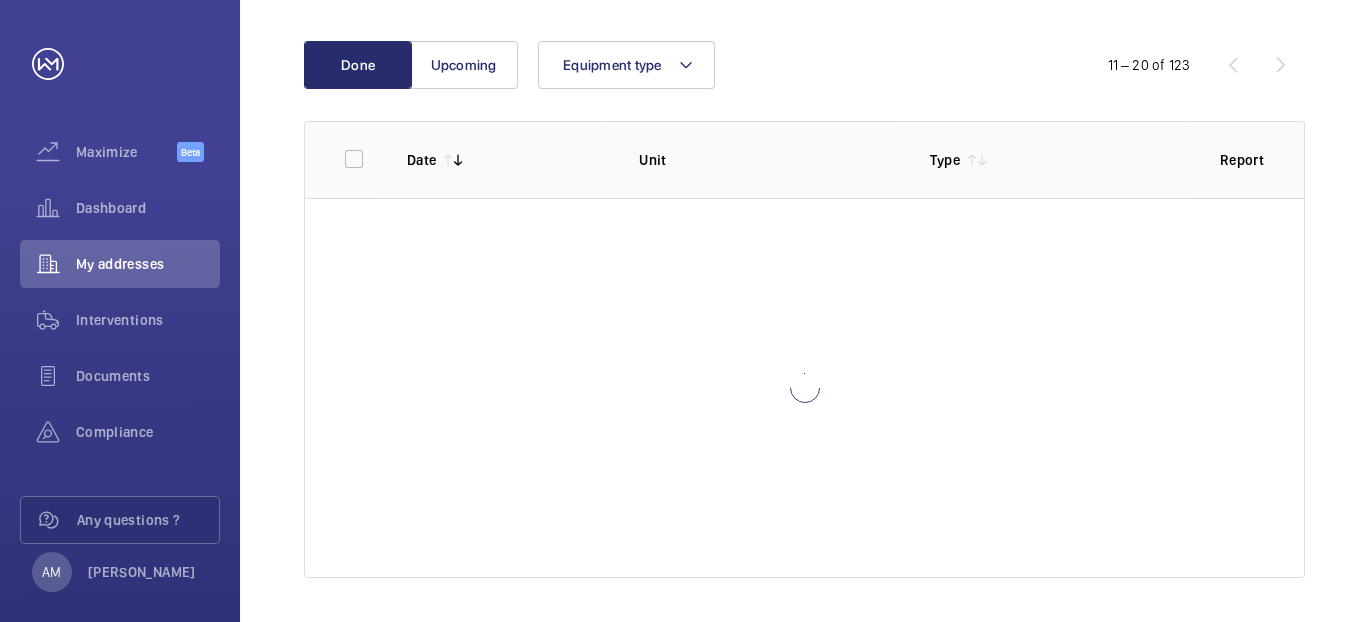 scroll, scrollTop: 268, scrollLeft: 0, axis: vertical 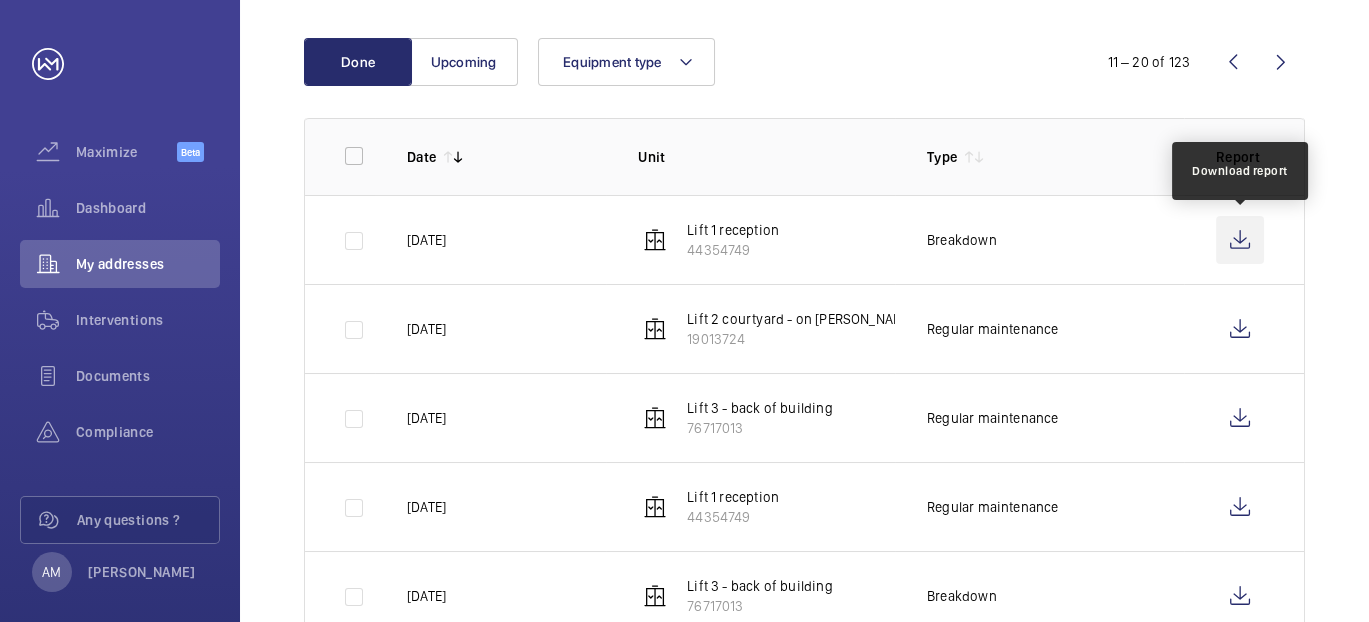 click 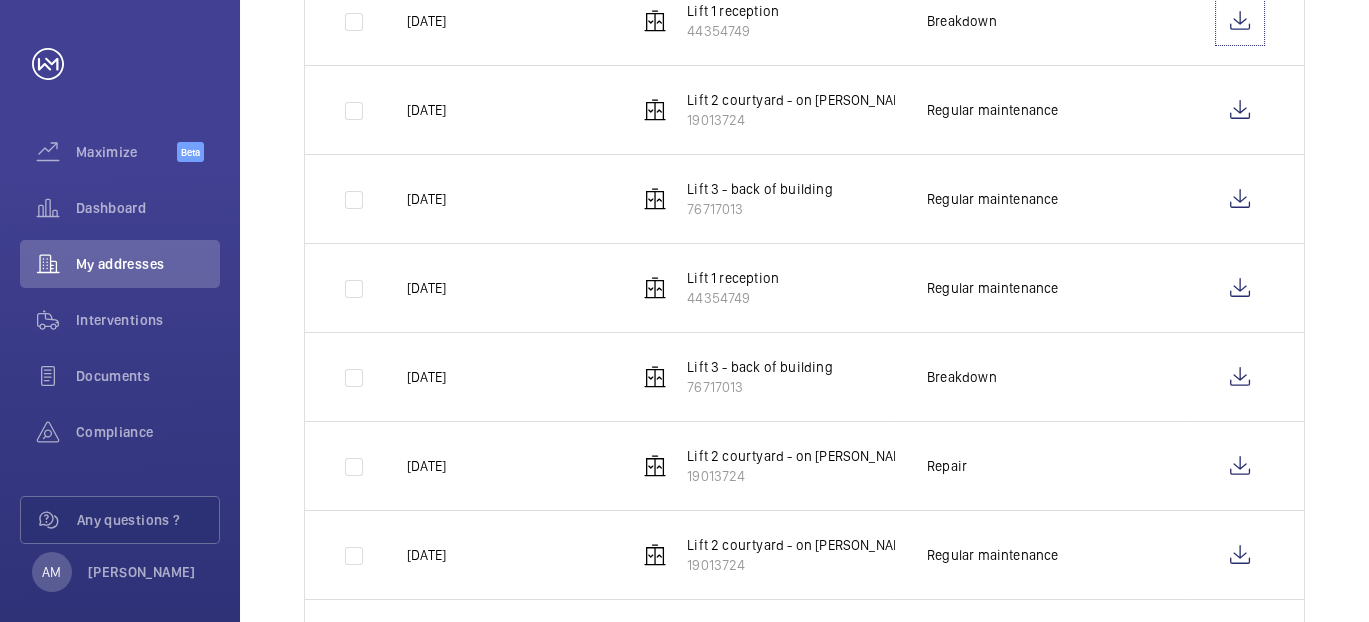 scroll, scrollTop: 490, scrollLeft: 0, axis: vertical 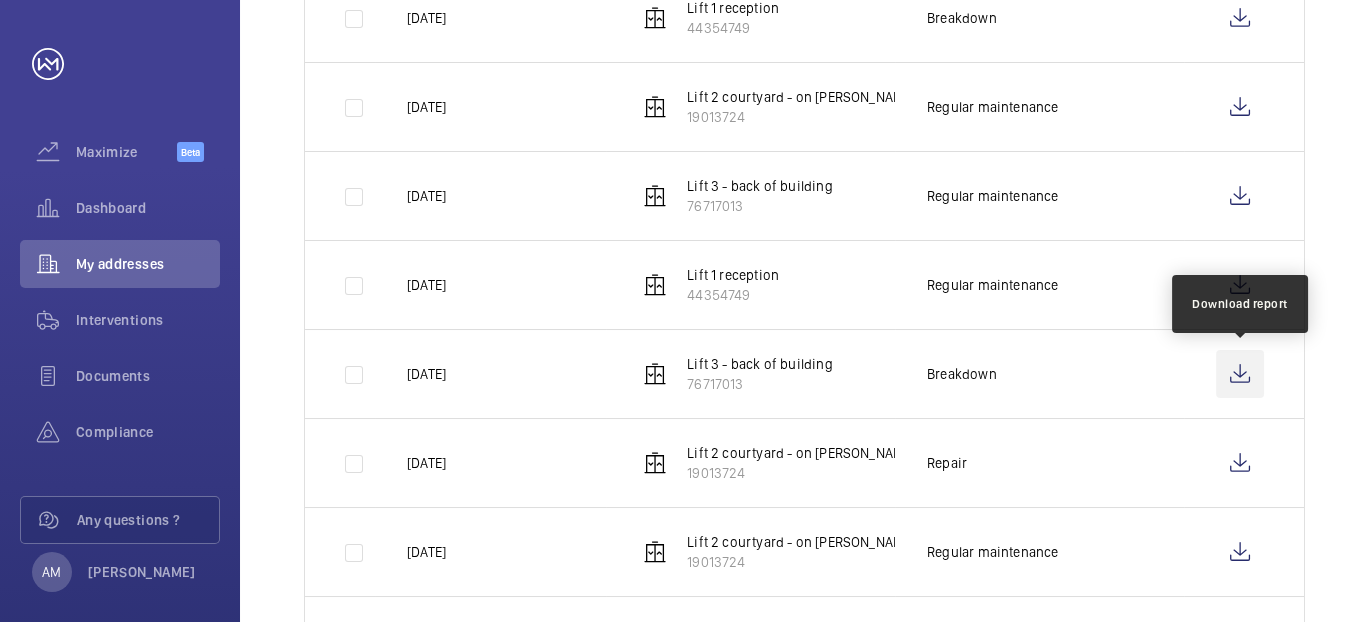 click 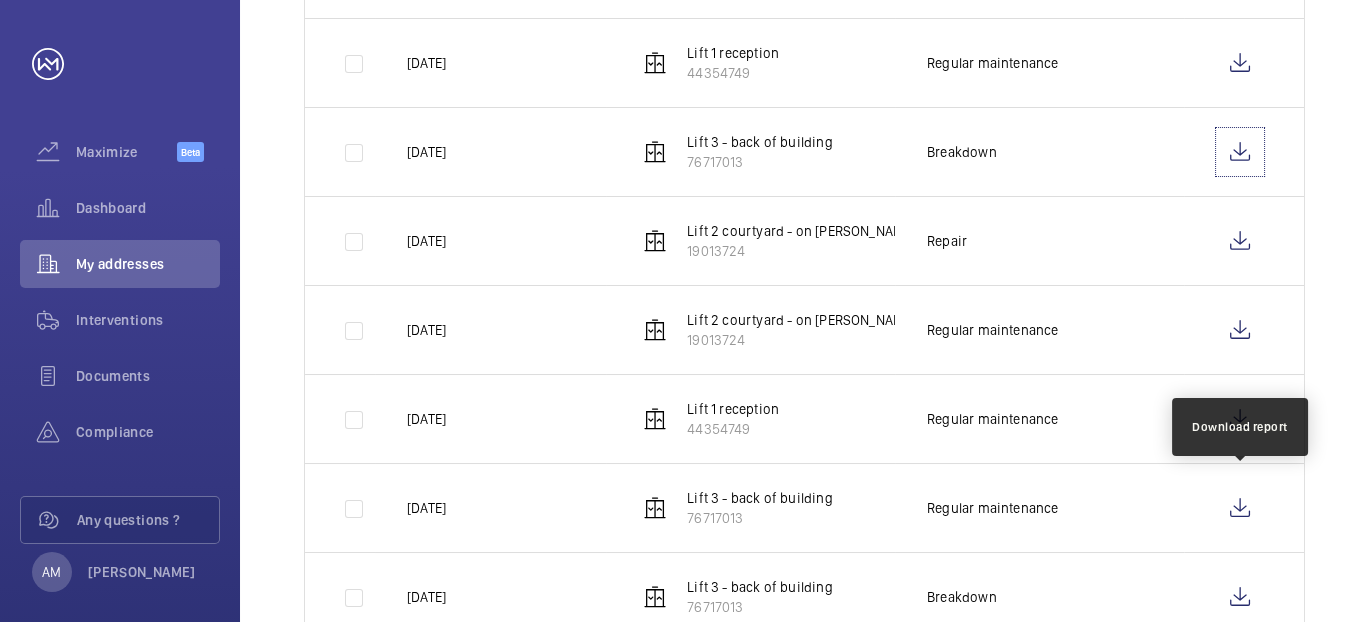 scroll, scrollTop: 776, scrollLeft: 0, axis: vertical 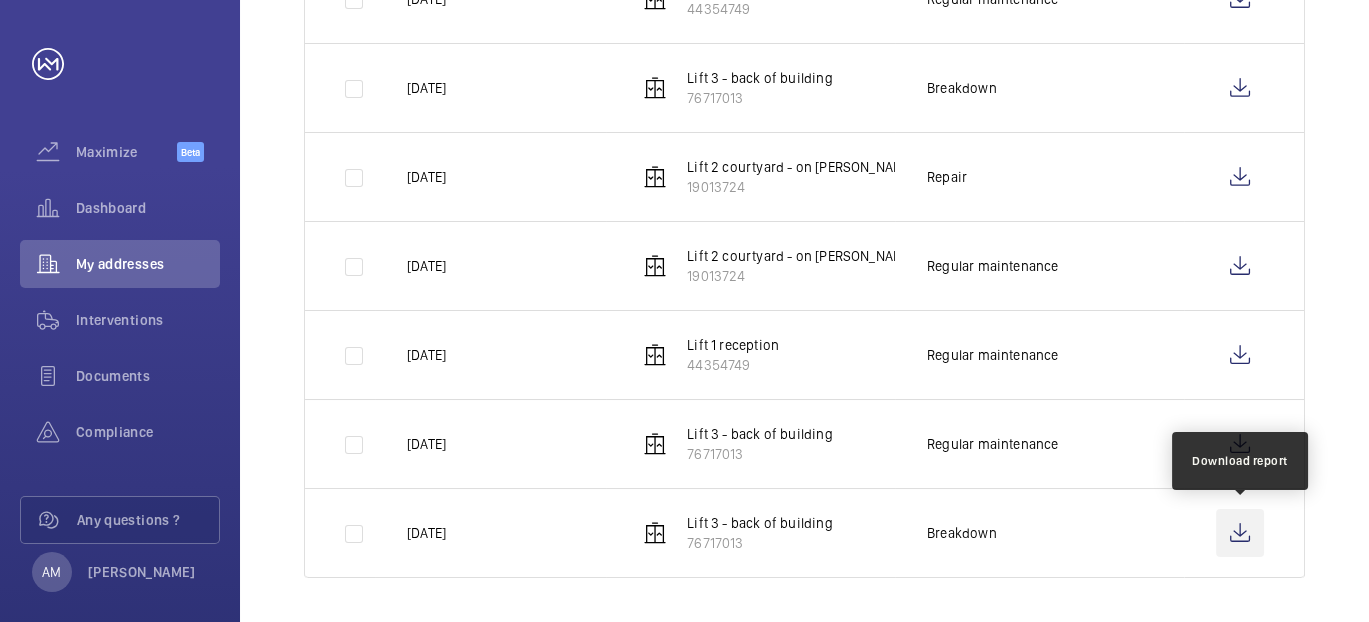 click 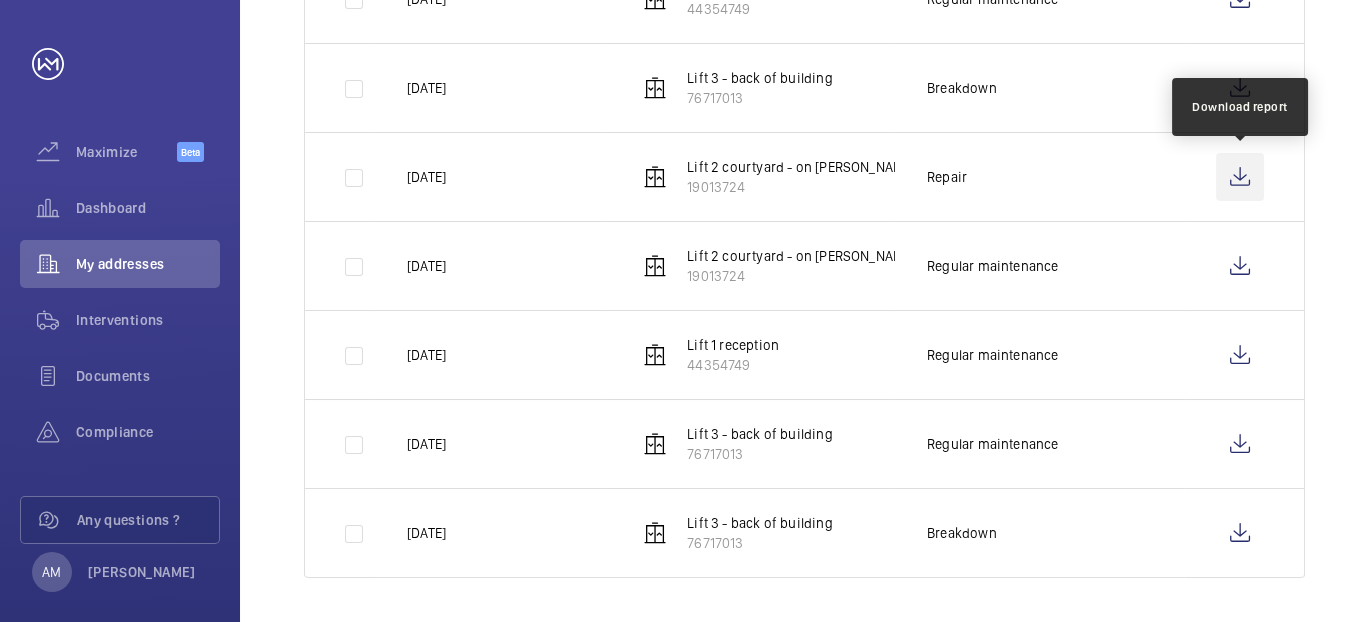 click 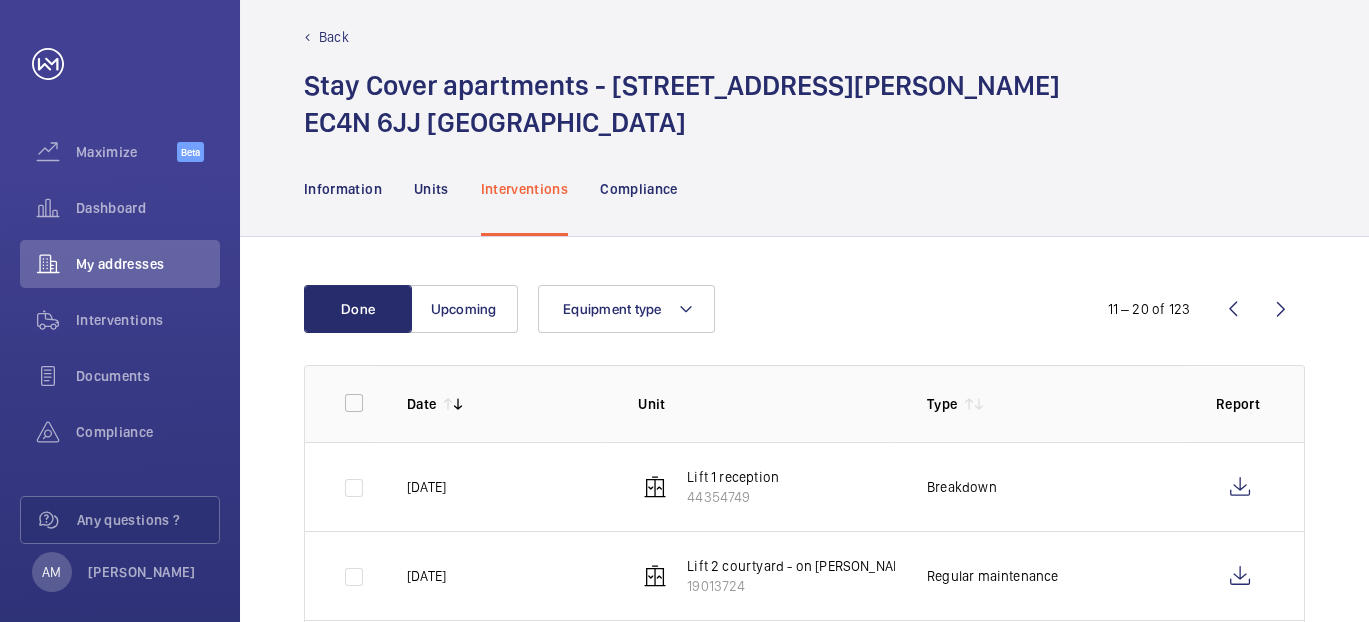 scroll, scrollTop: 0, scrollLeft: 0, axis: both 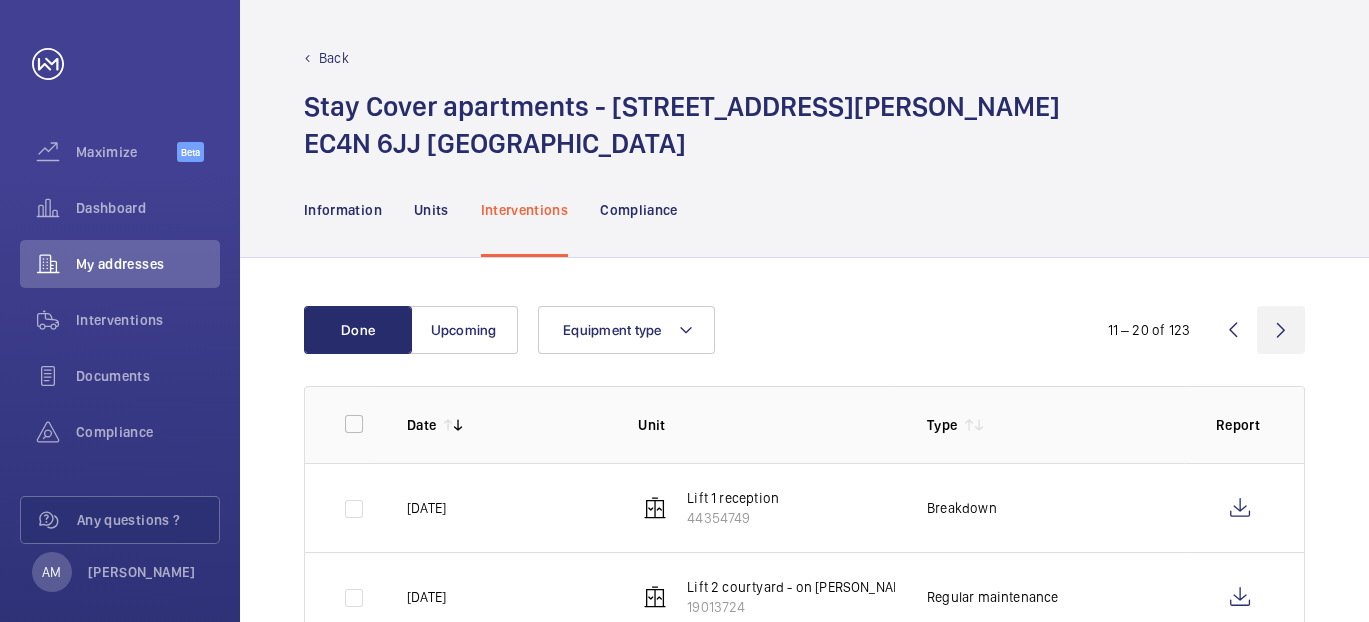 click 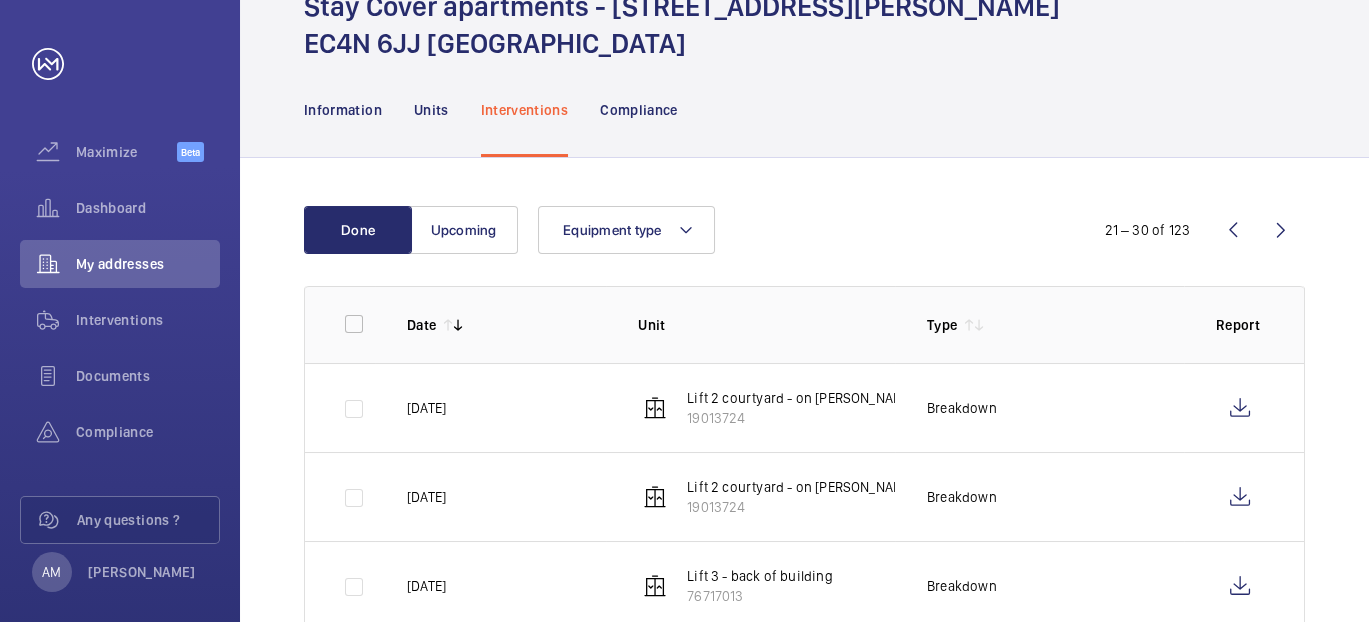scroll, scrollTop: 222, scrollLeft: 0, axis: vertical 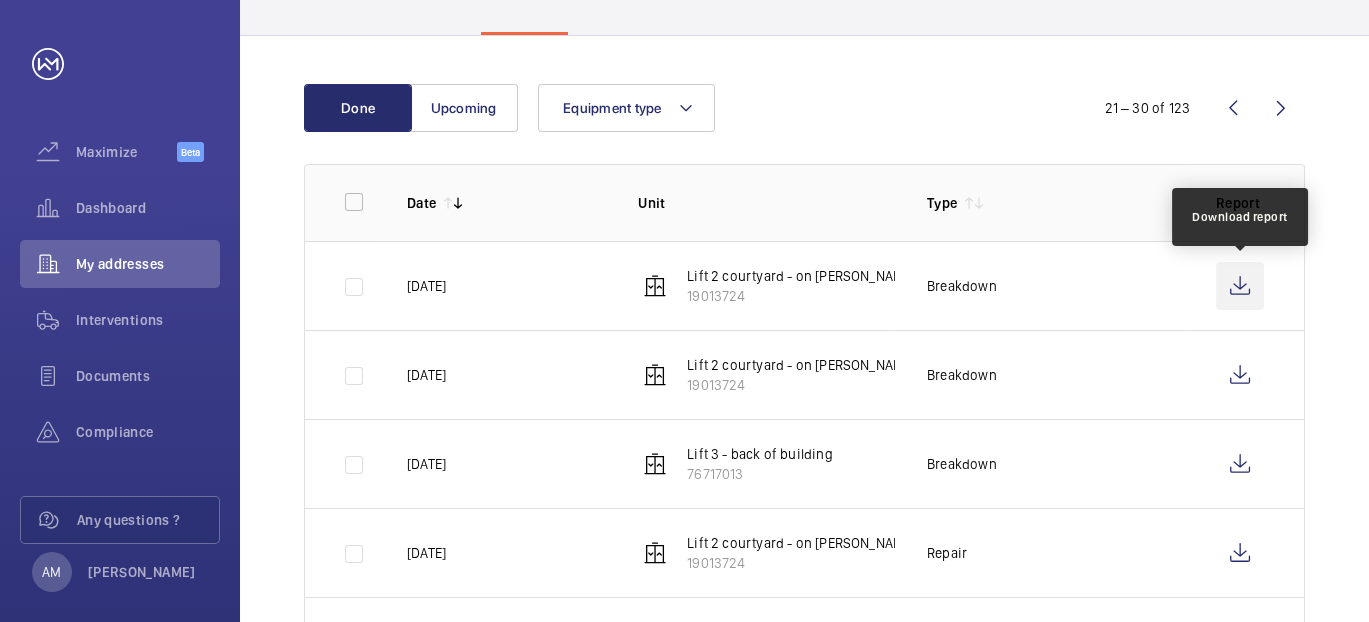 click 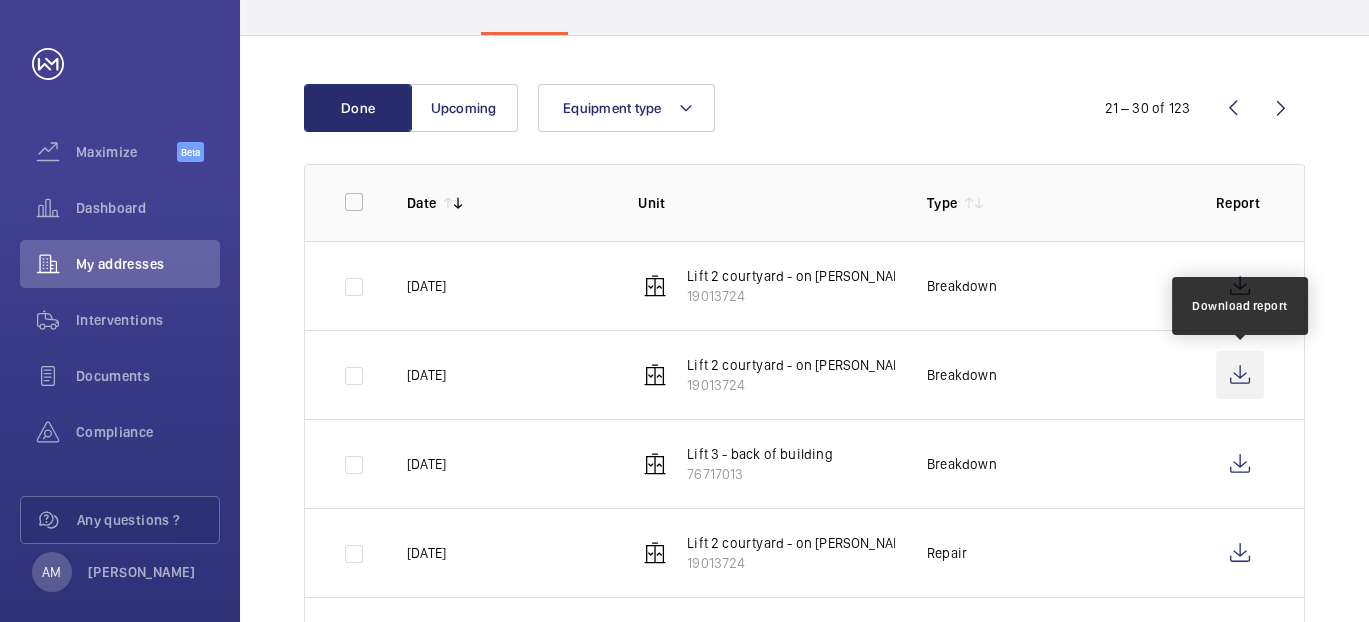 click 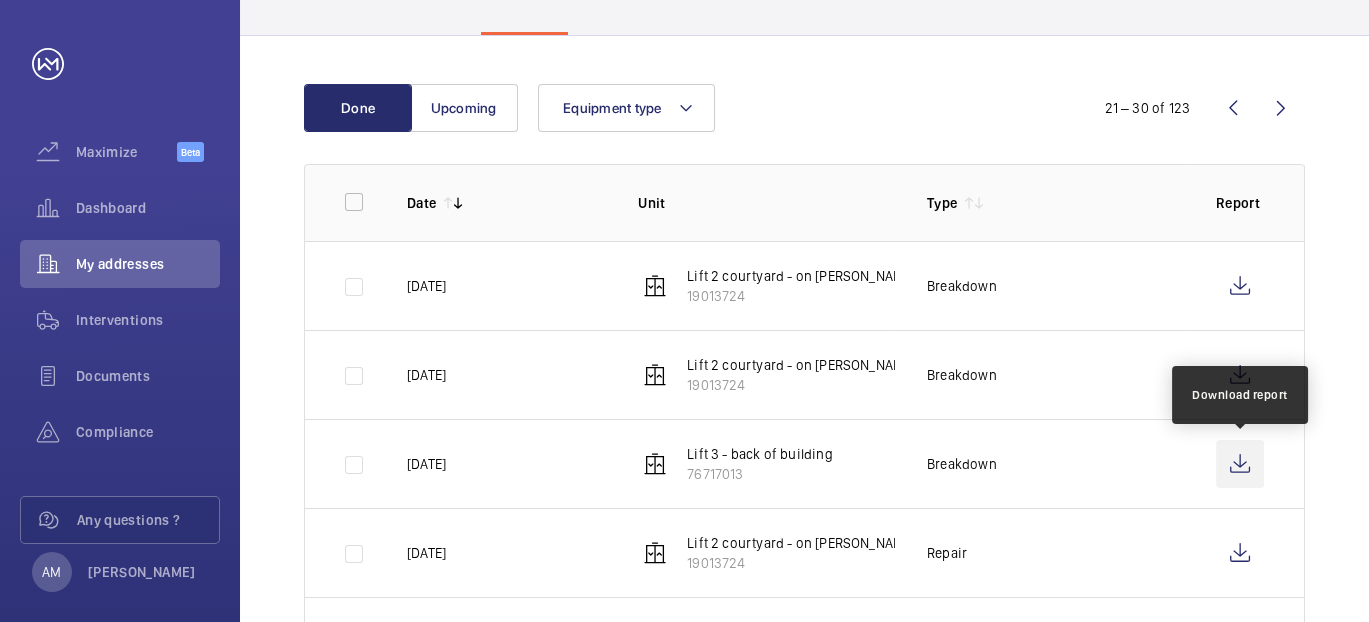 click 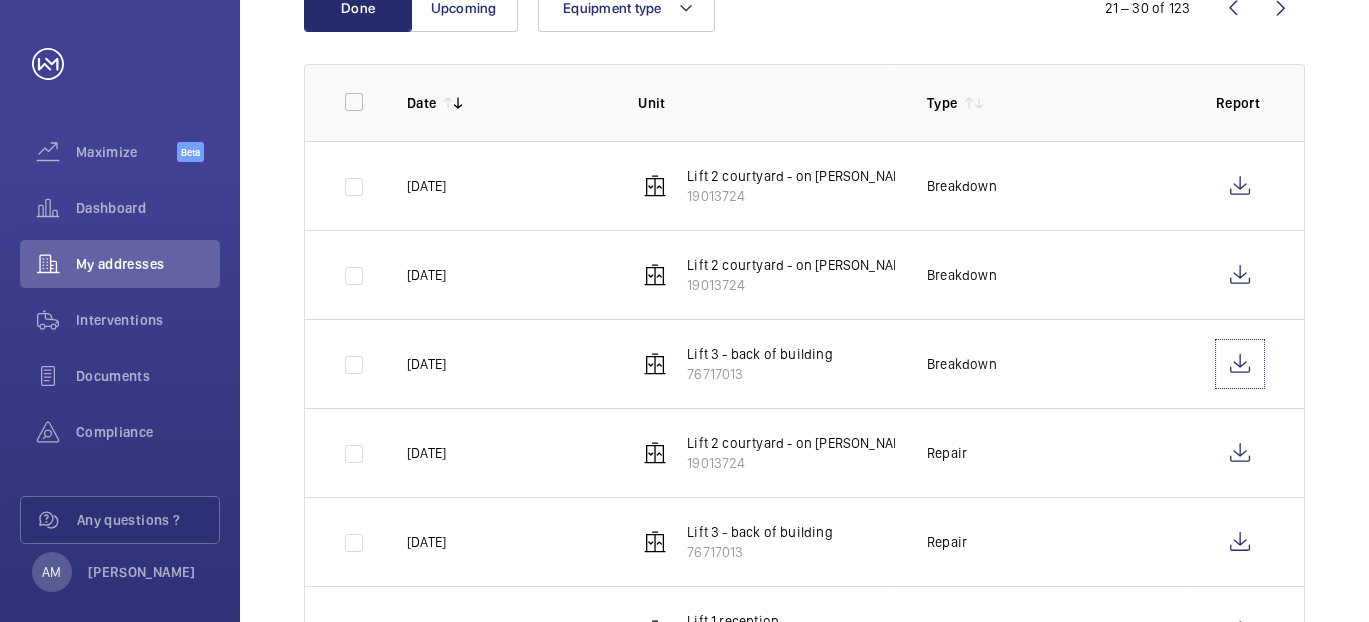 scroll, scrollTop: 444, scrollLeft: 0, axis: vertical 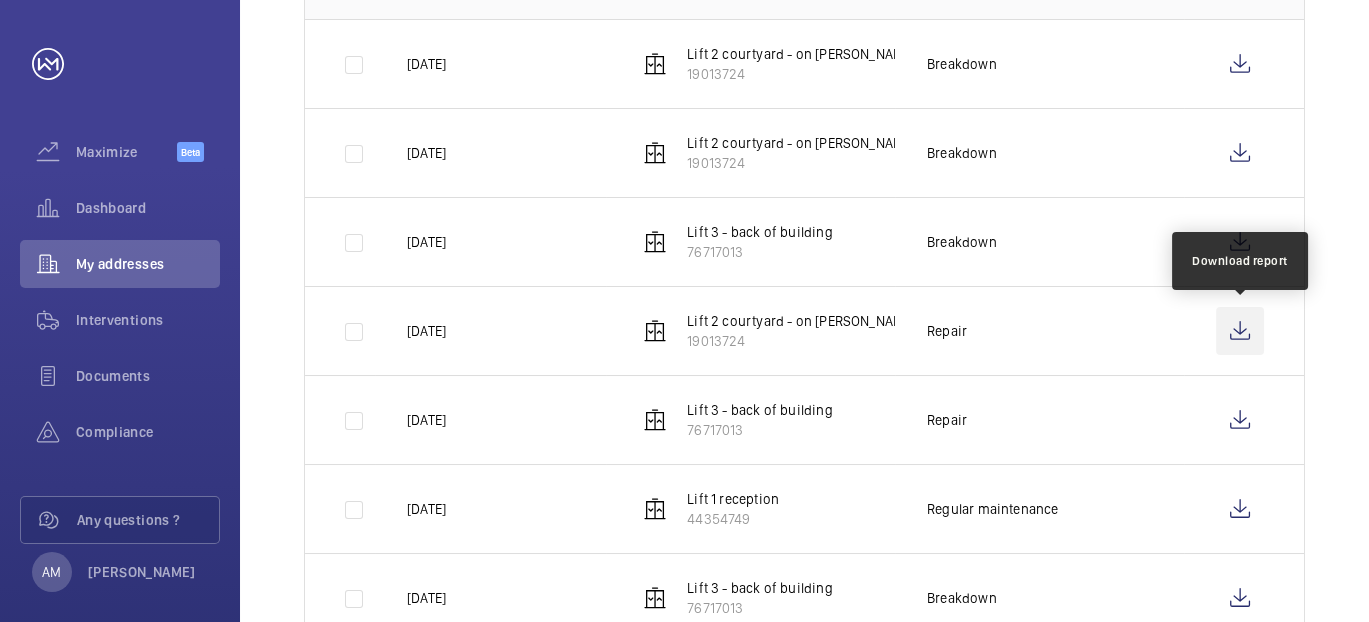 click 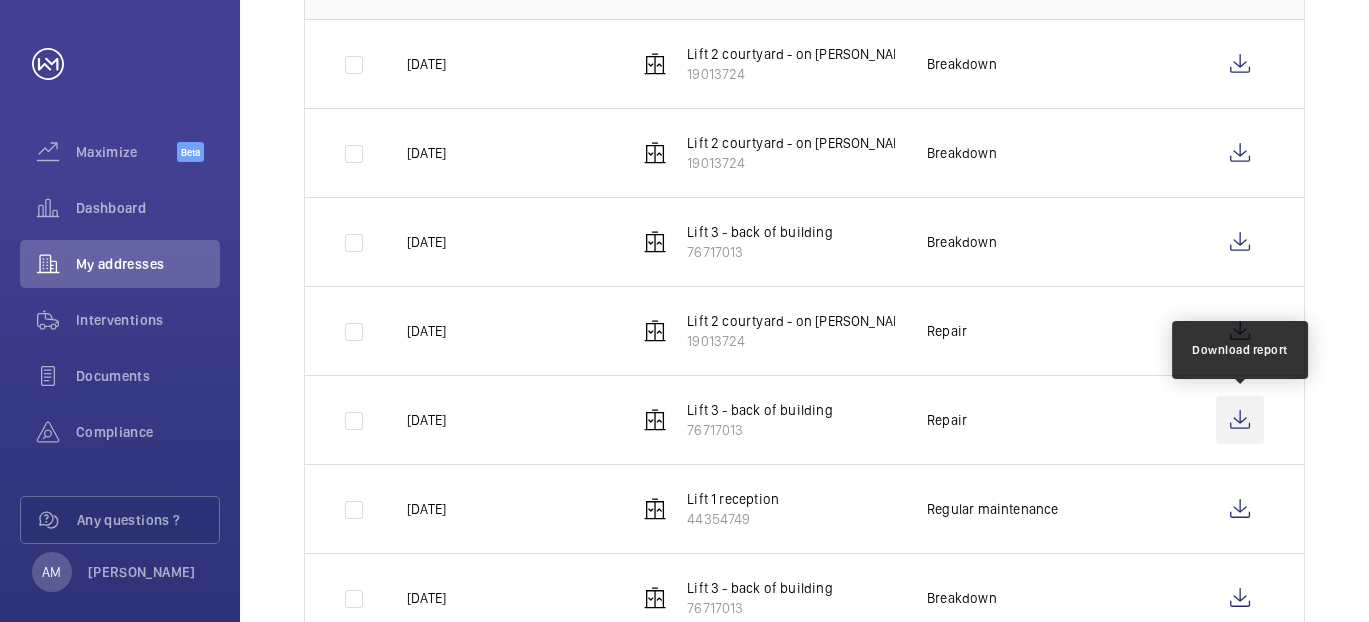 click 